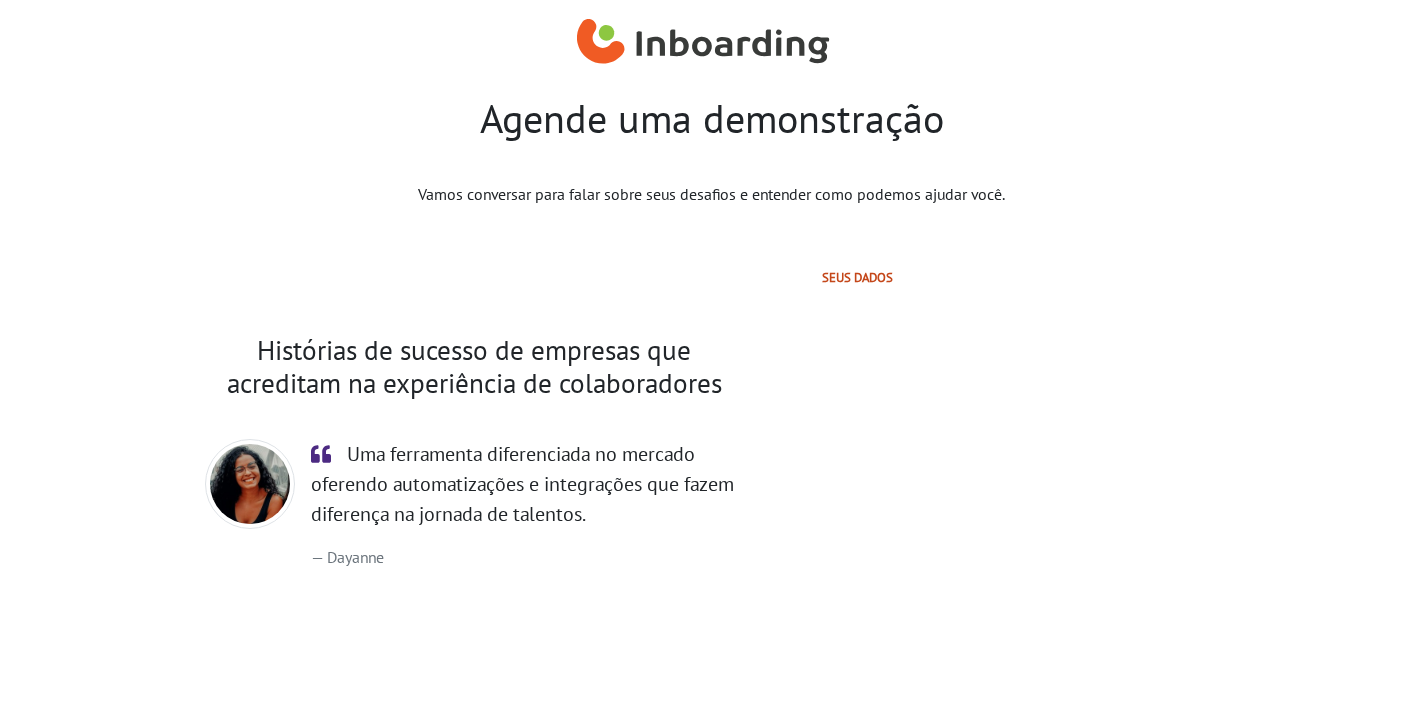 scroll, scrollTop: 0, scrollLeft: 0, axis: both 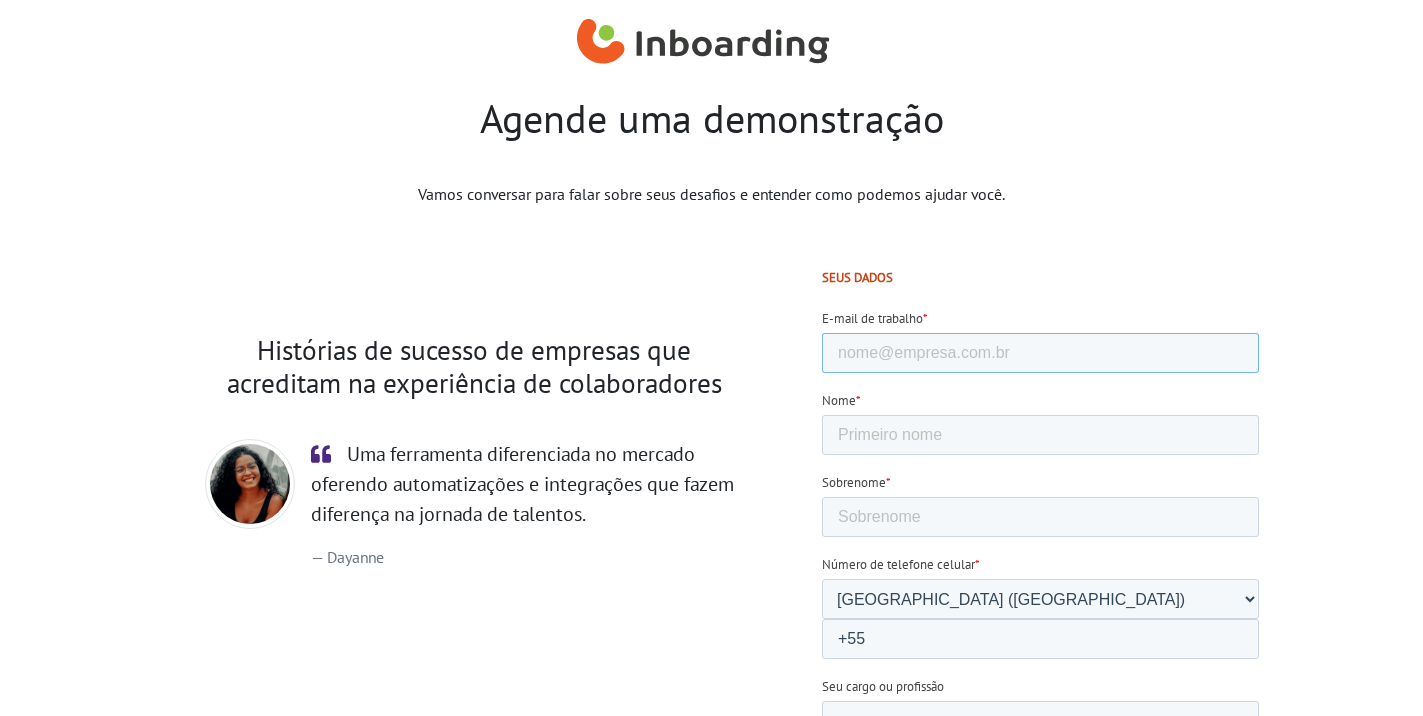 click on "E-mail de trabalho *" at bounding box center [1039, 353] 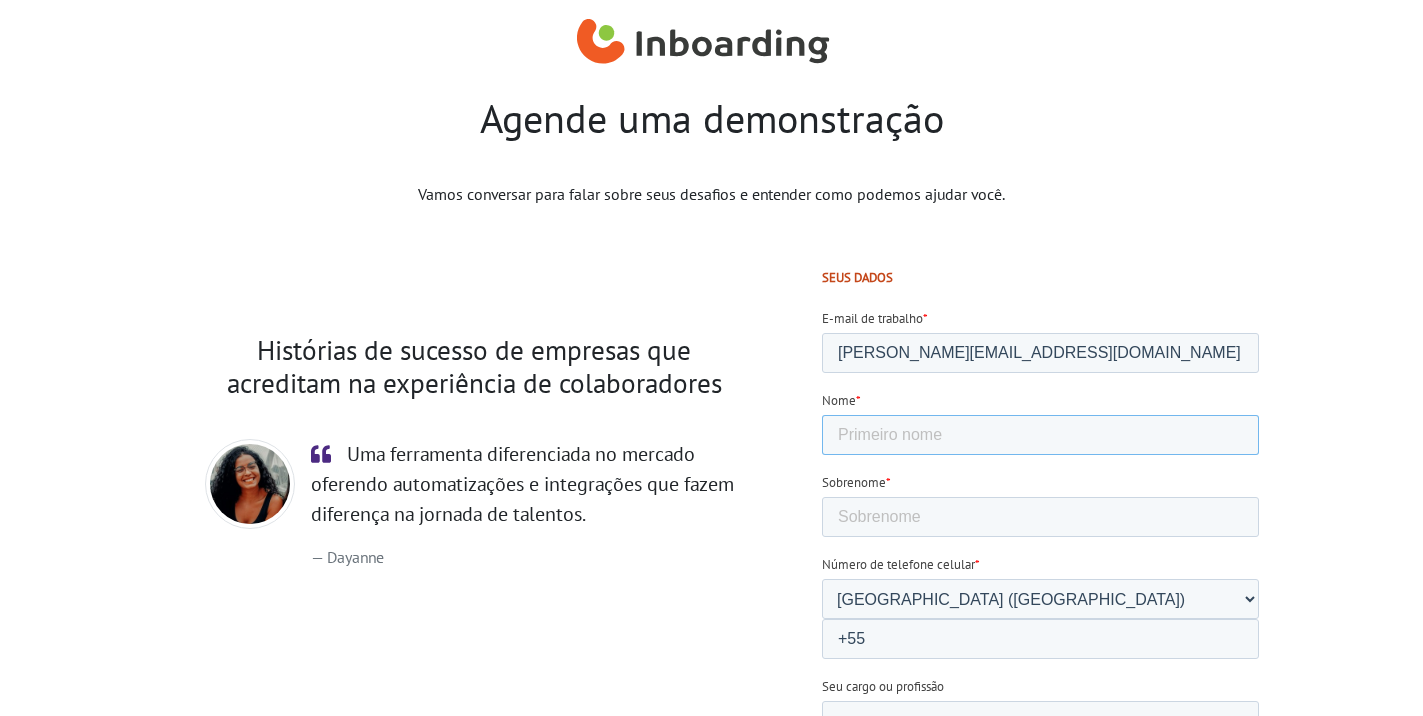 click on "Nome *" at bounding box center [1039, 435] 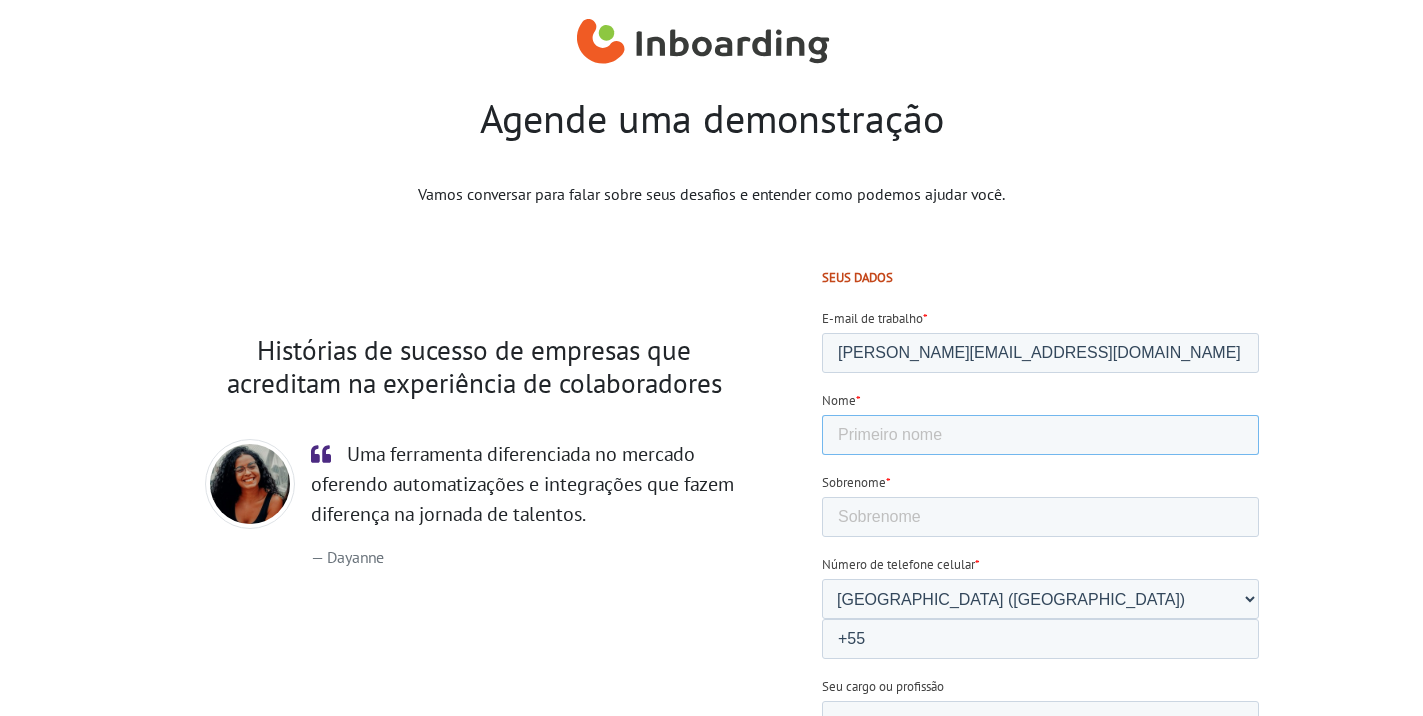 type on "[PERSON_NAME]" 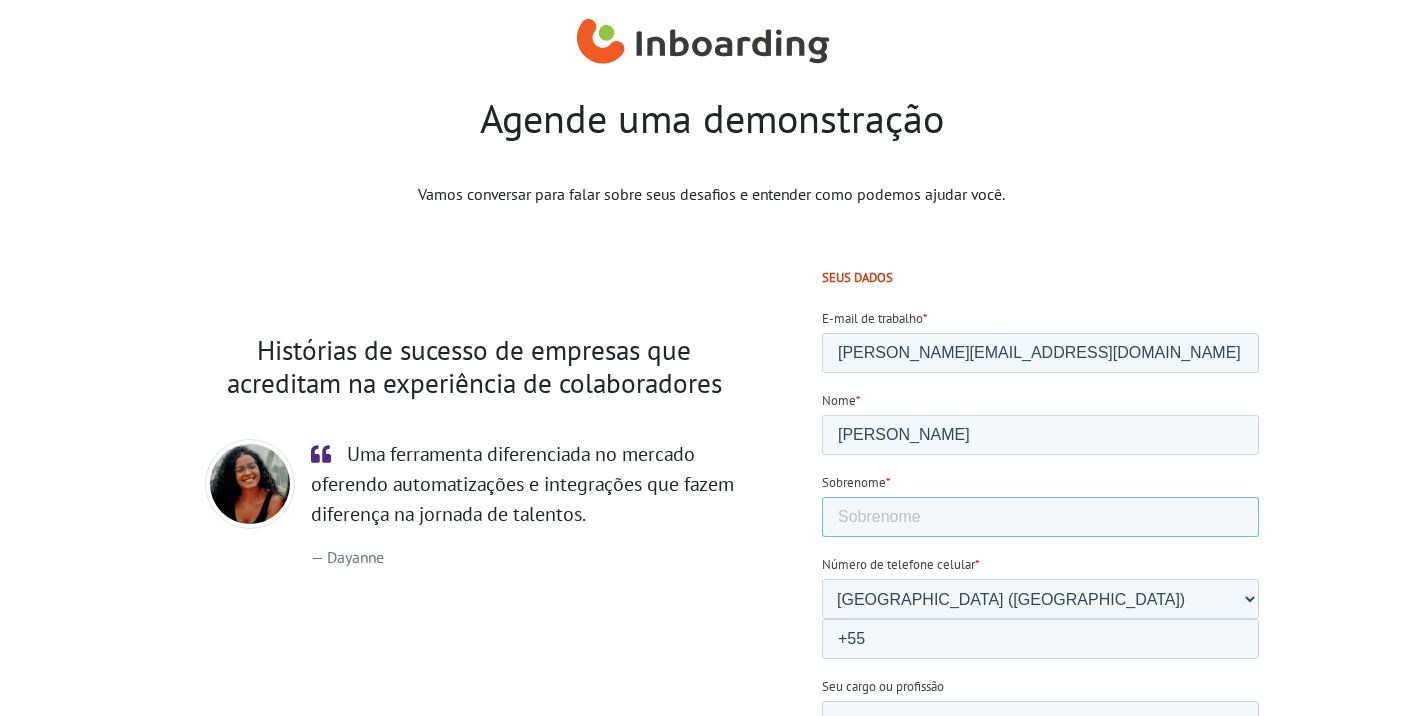 click on "Sobrenome *" at bounding box center [1039, 517] 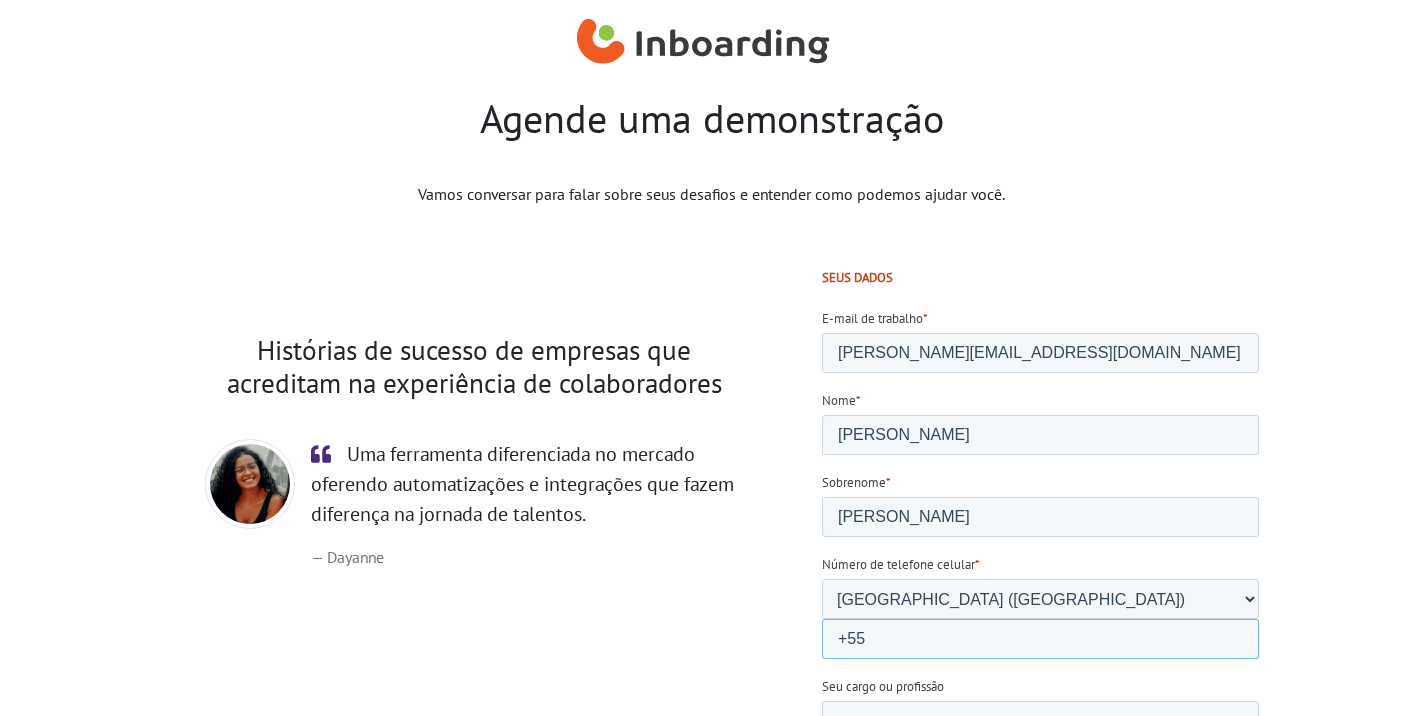 click on "+55" at bounding box center [1039, 639] 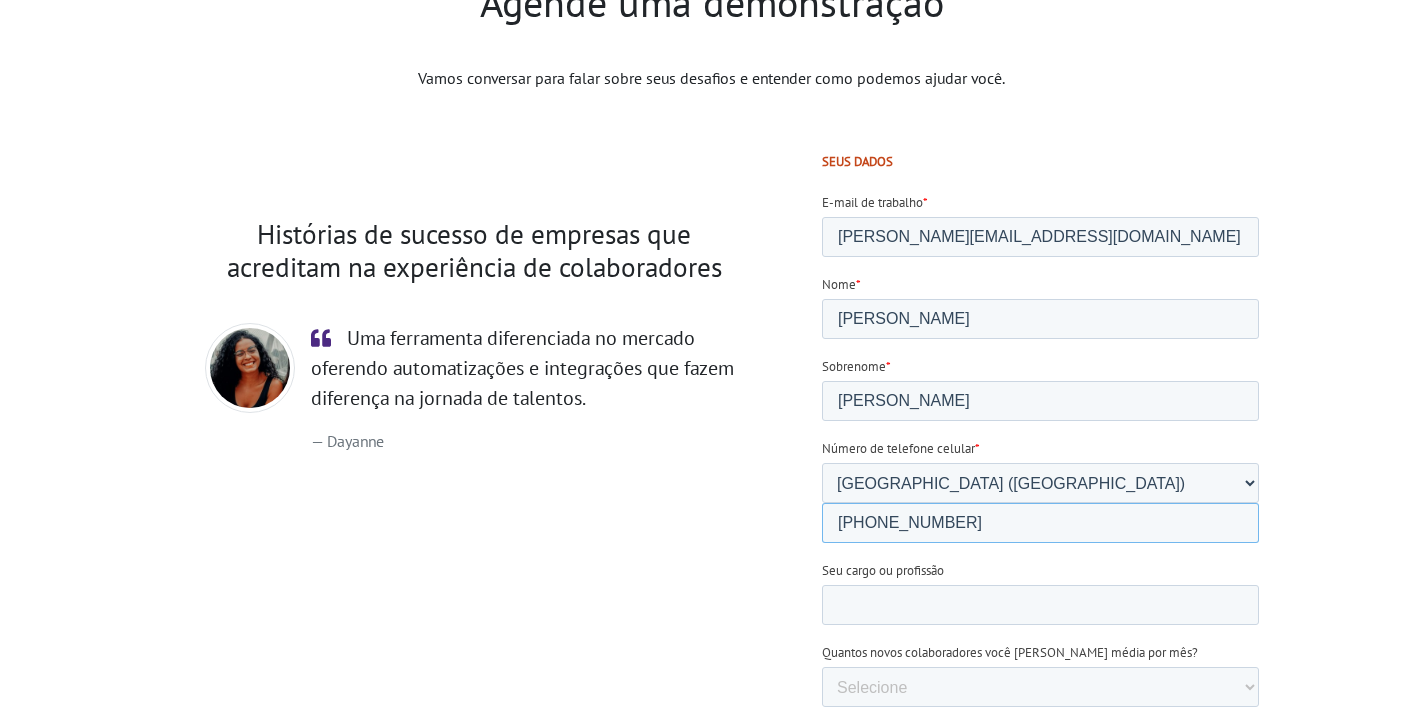 scroll, scrollTop: 118, scrollLeft: 0, axis: vertical 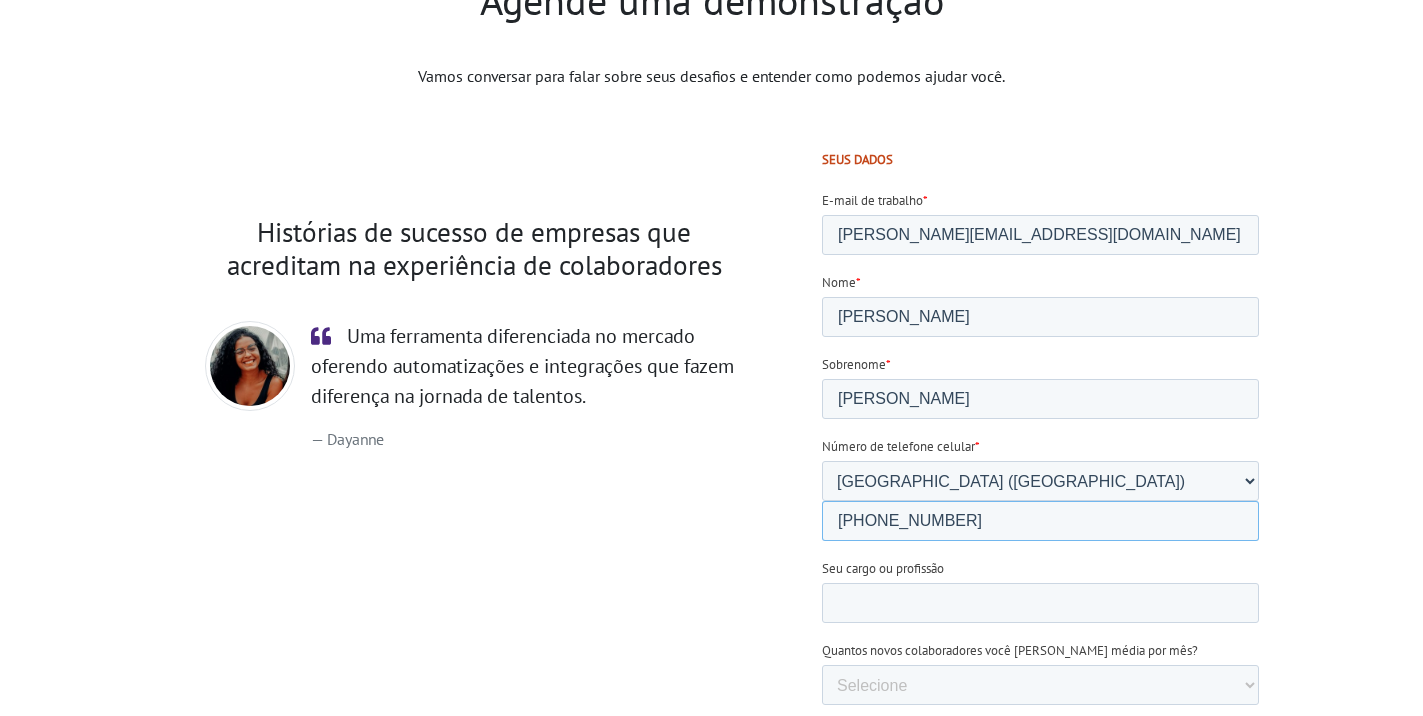 type on "[PHONE_NUMBER]" 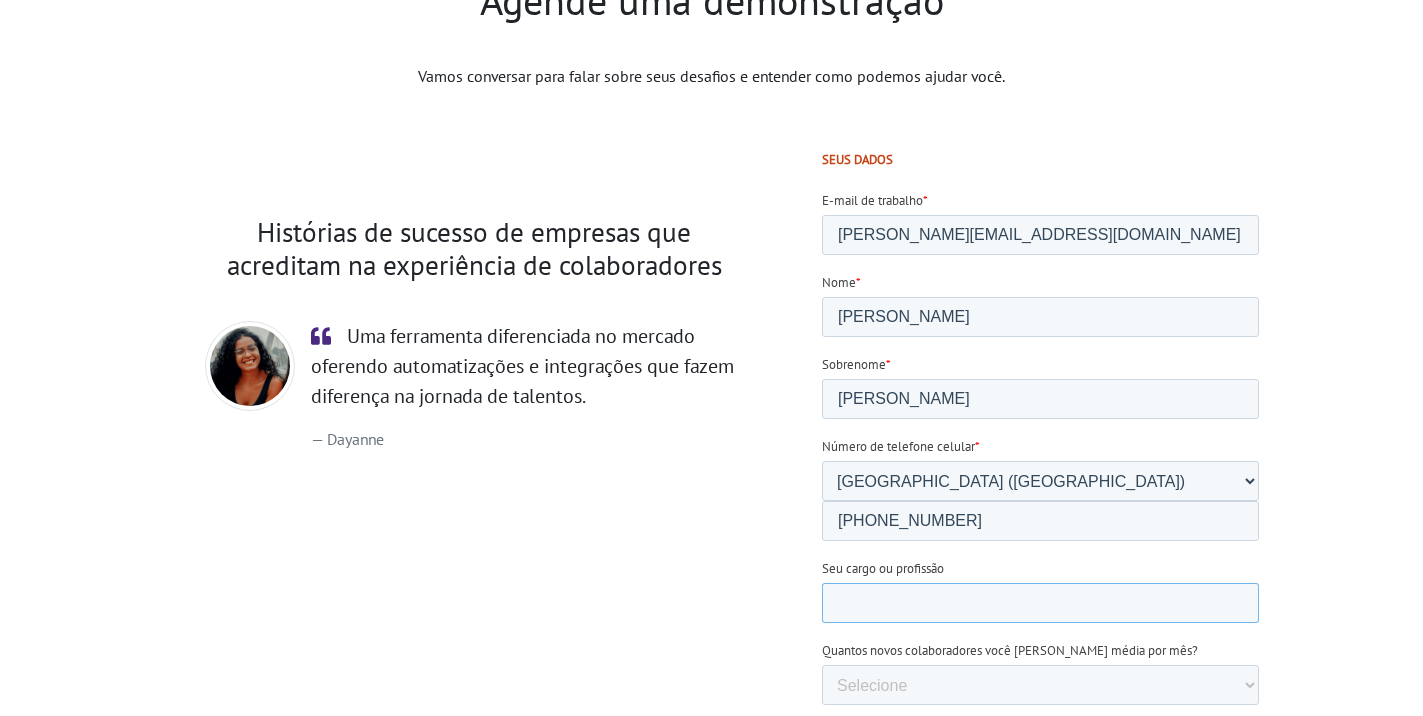 click on "Seu cargo ou profissão" at bounding box center (1039, 603) 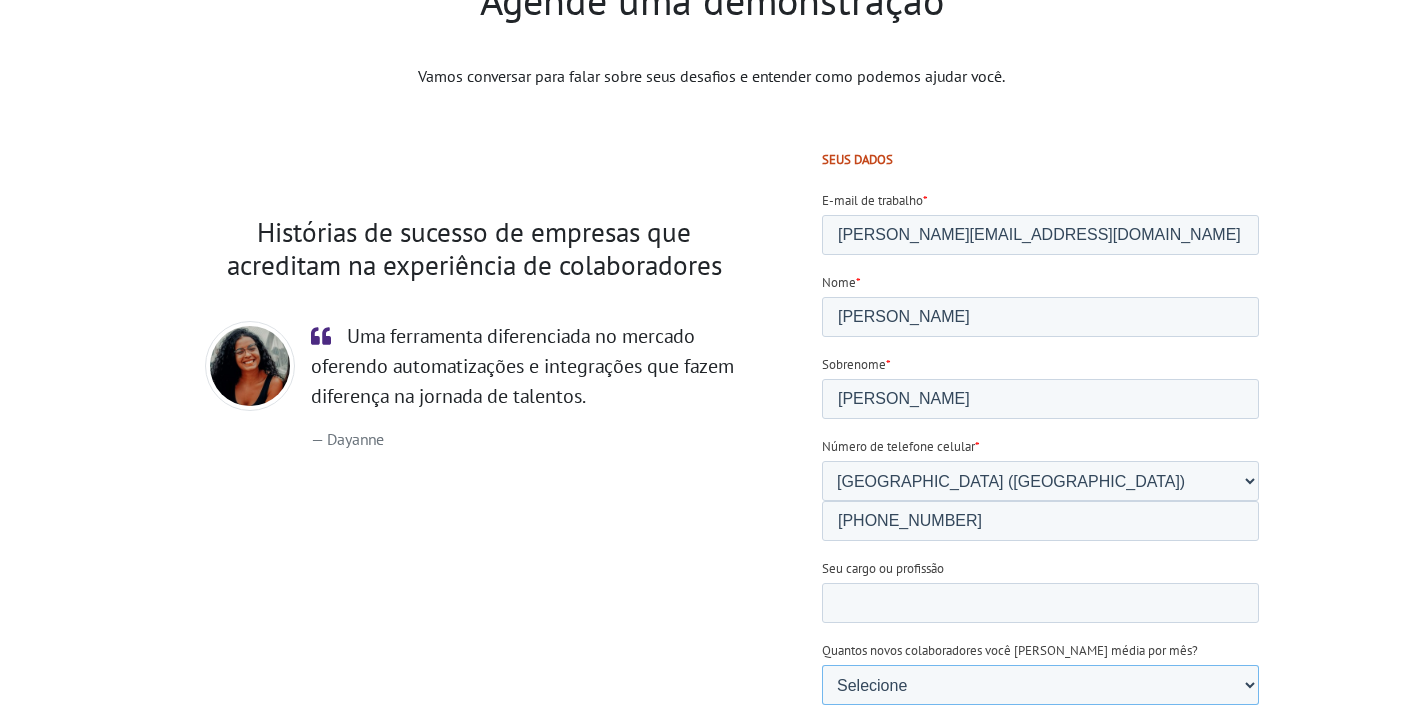 click on "Selecione 0-5 5-10 10-50 [PHONE_NUMBER]+" at bounding box center [1039, 685] 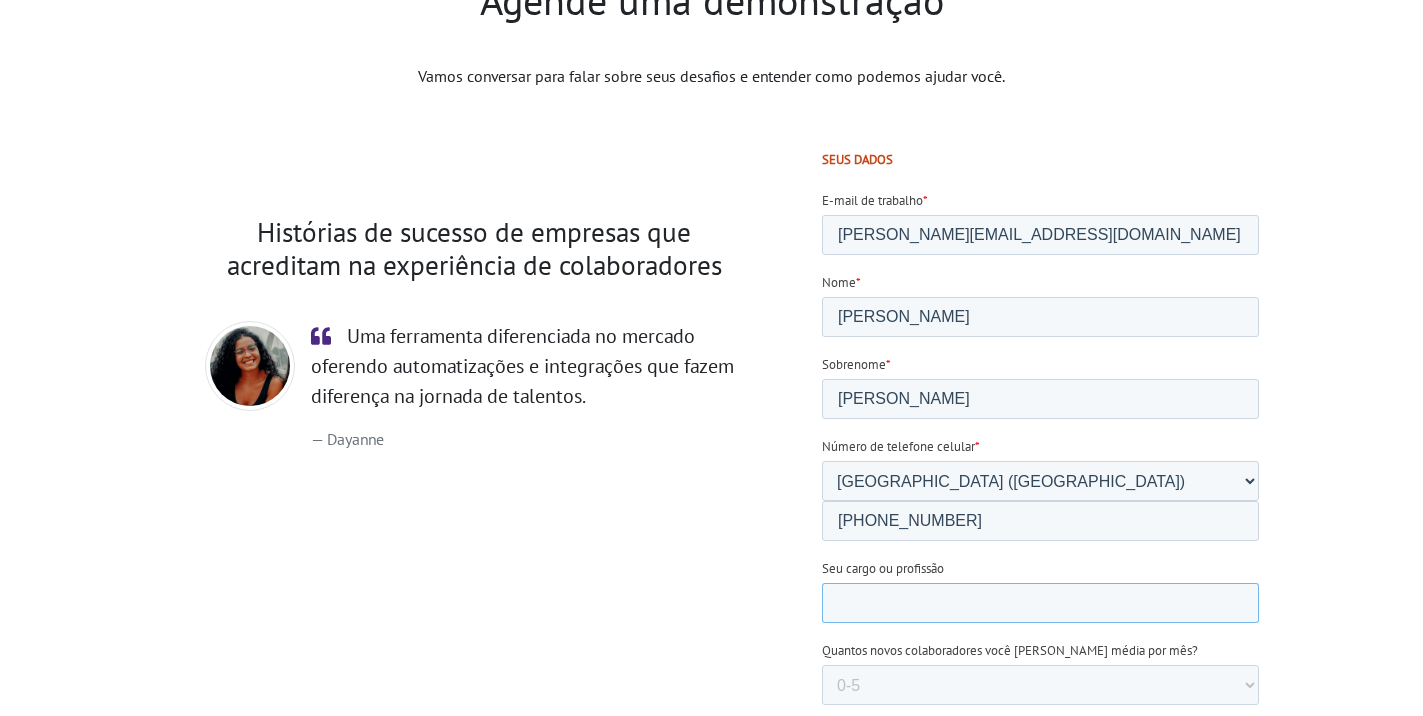 click on "Seu cargo ou profissão" at bounding box center [1039, 603] 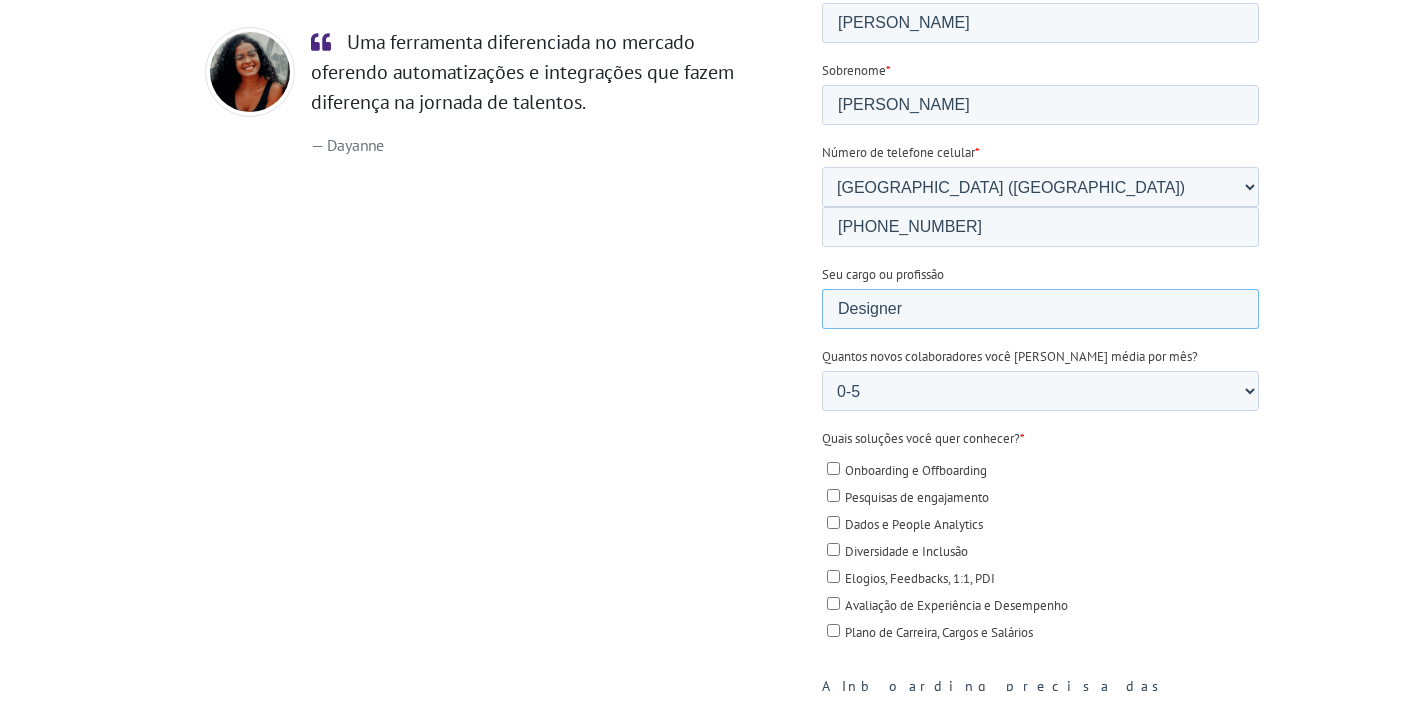 scroll, scrollTop: 493, scrollLeft: 0, axis: vertical 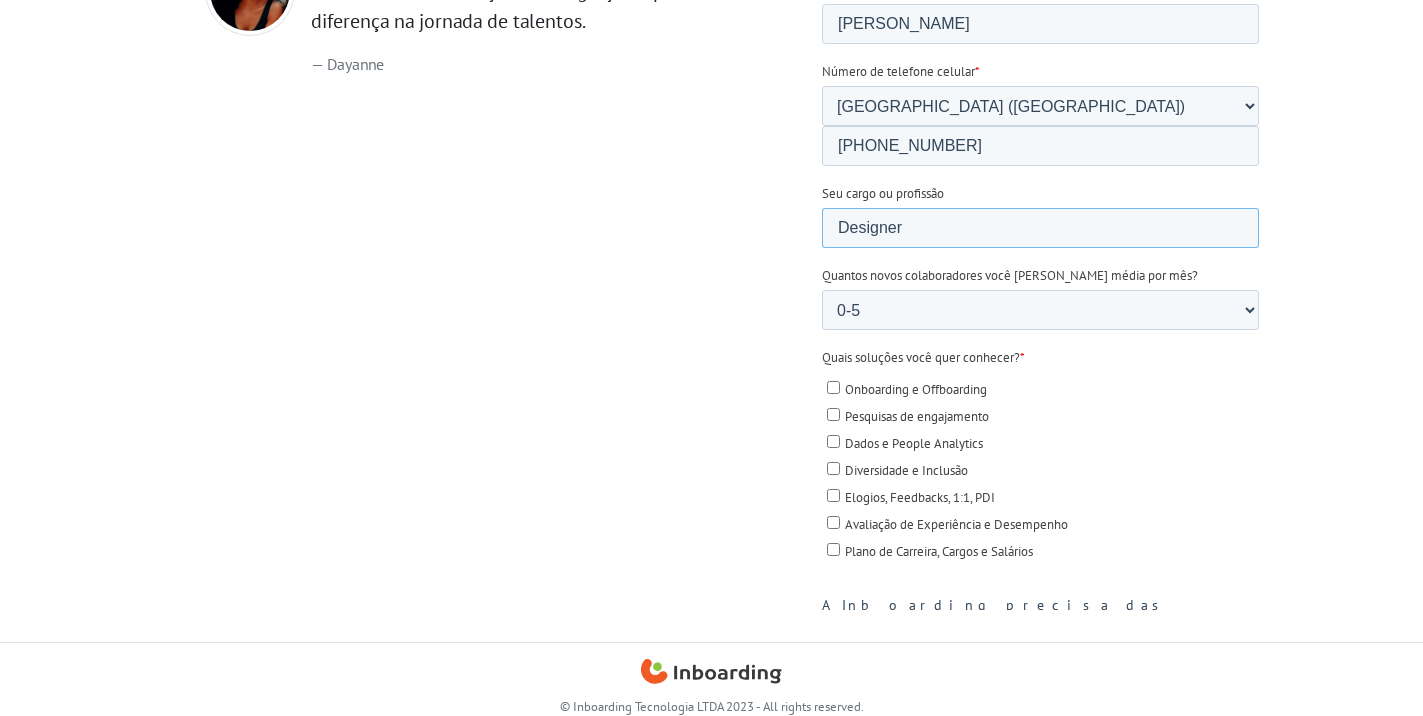 type on "Designer" 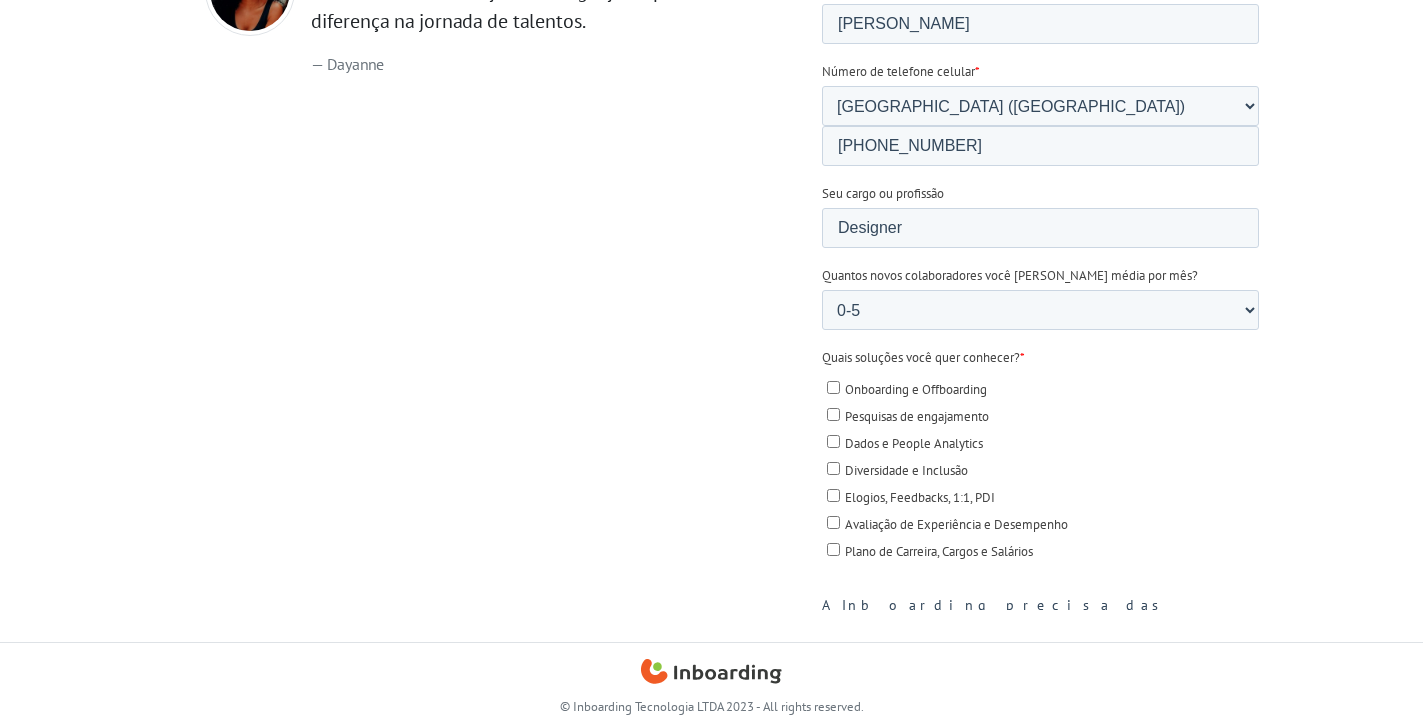 click on "Onboarding e Offboarding" at bounding box center (832, 388) 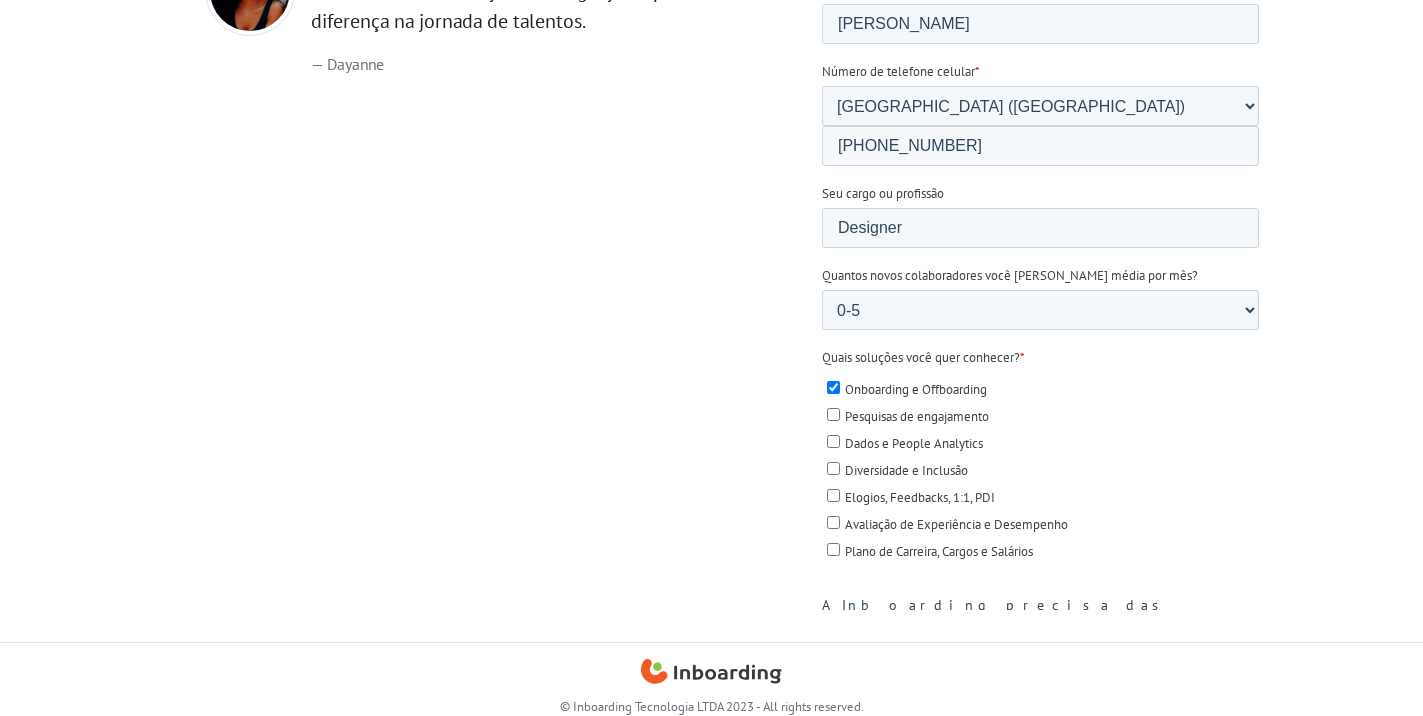 click on "Agendar Demonstração" at bounding box center (997, 813) 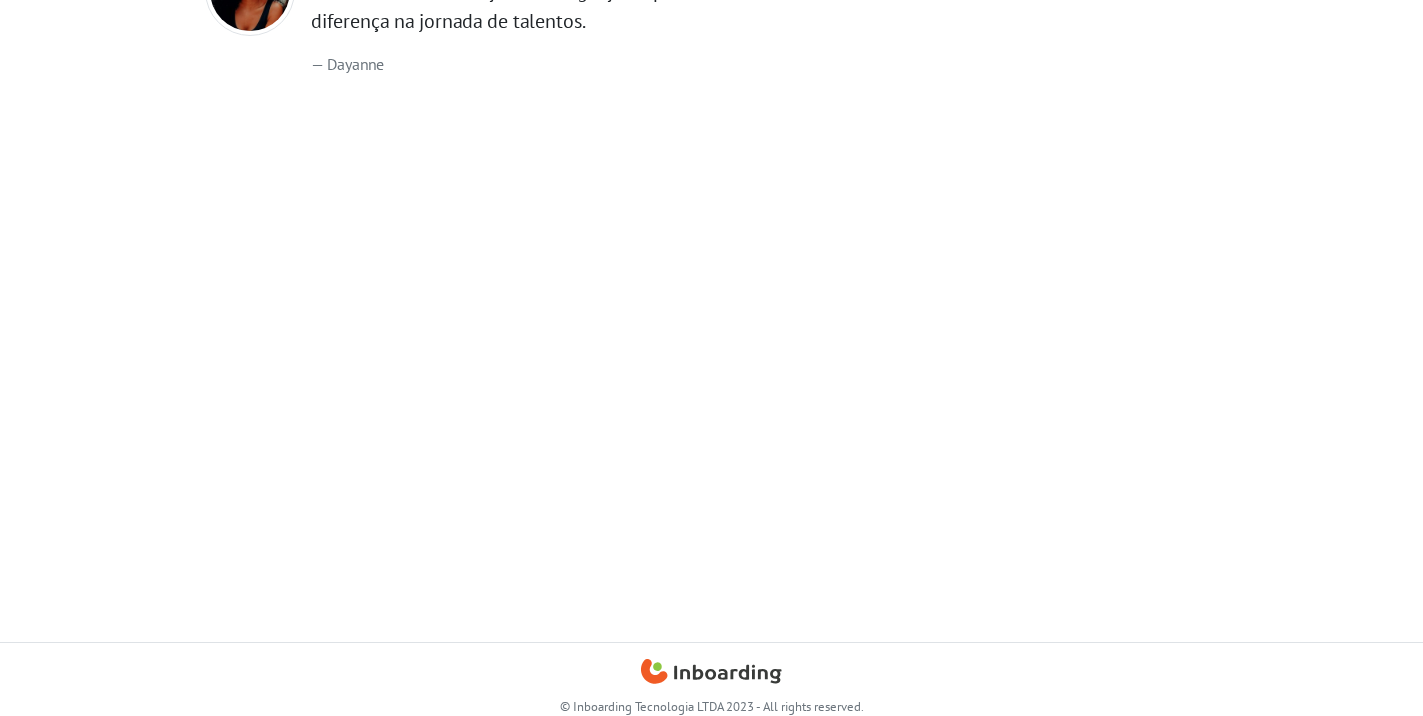 scroll, scrollTop: 23, scrollLeft: 0, axis: vertical 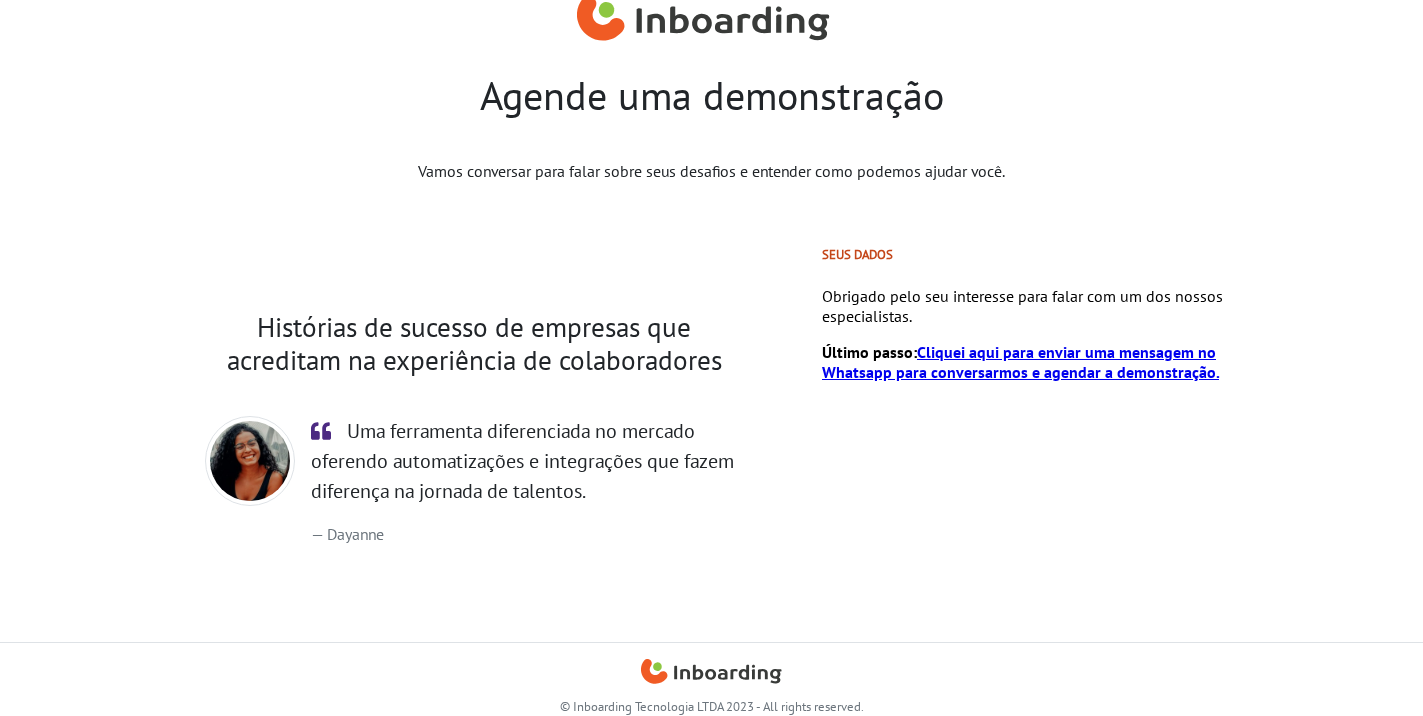 click on "Cliquei aqui para enviar uma mensagem no Whatsapp para conversarmos e agendar a demonstração." at bounding box center [1019, 362] 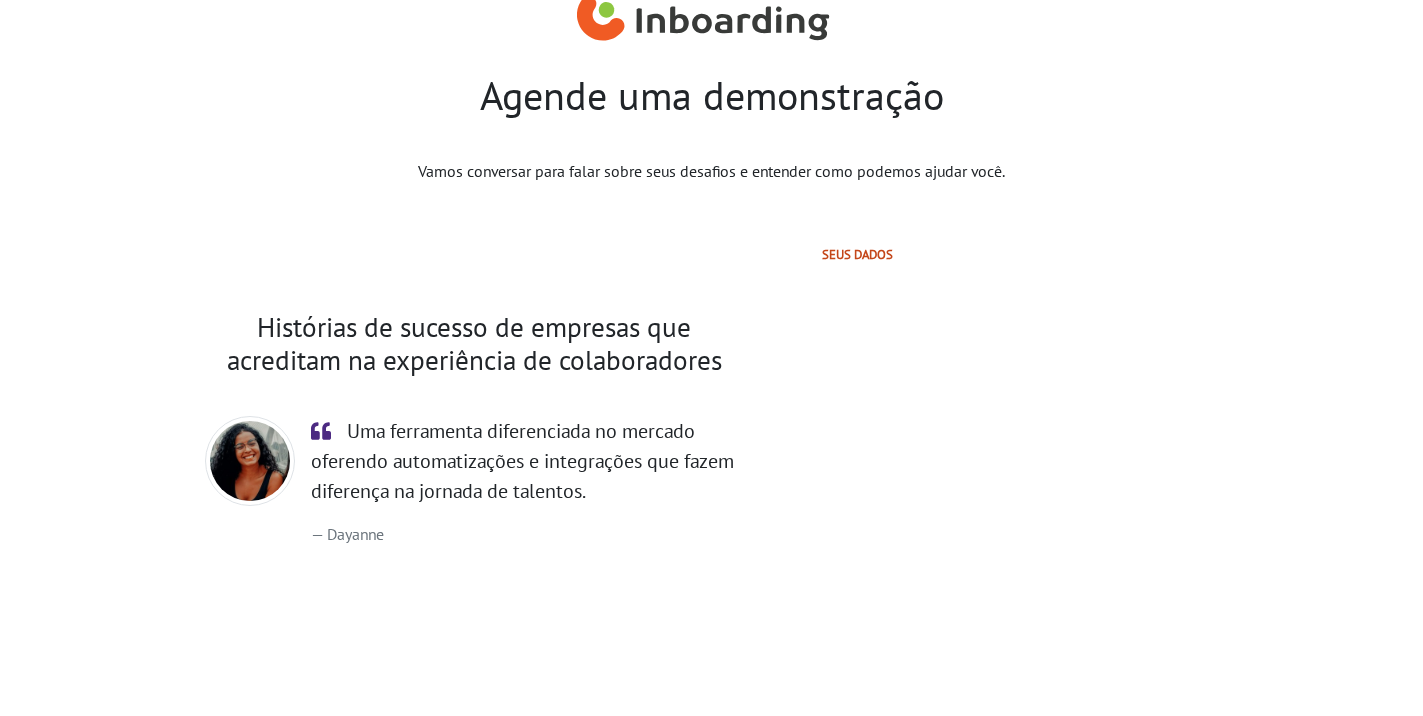 select on "BR" 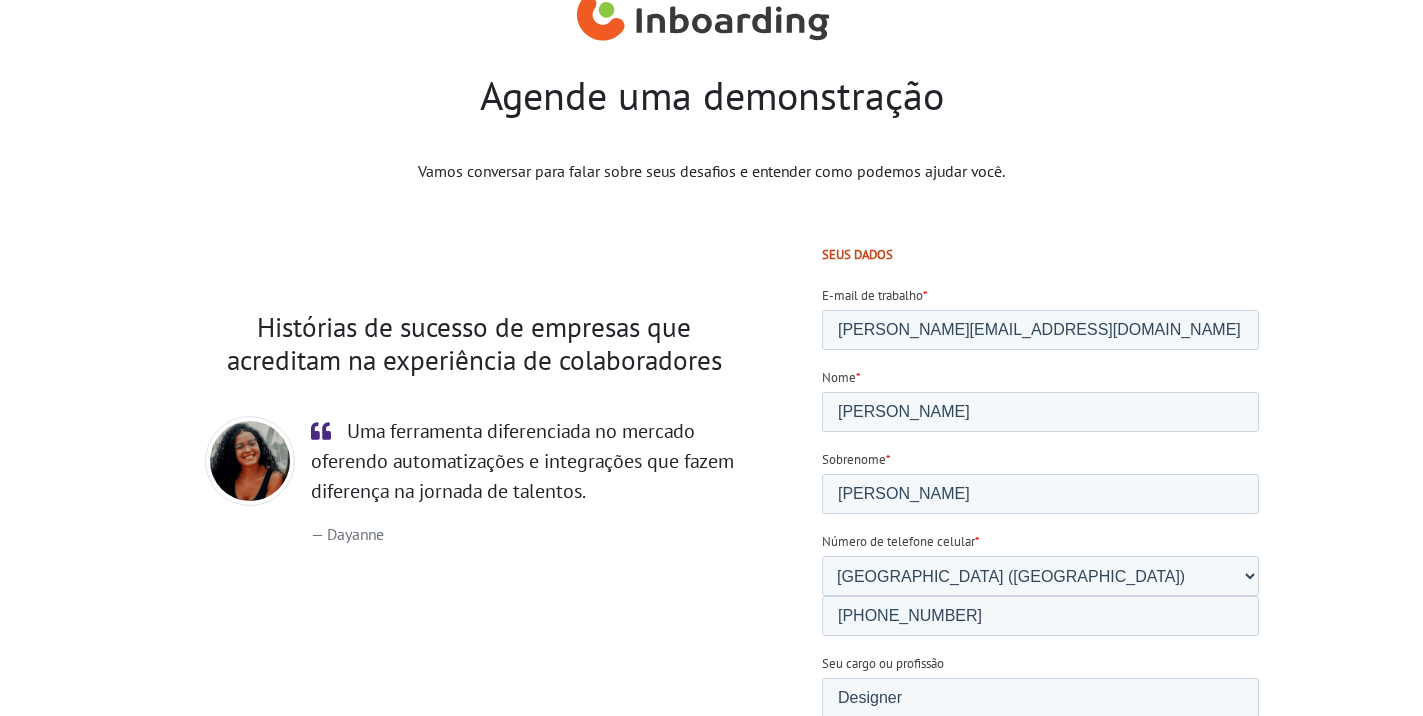 scroll, scrollTop: 23, scrollLeft: 0, axis: vertical 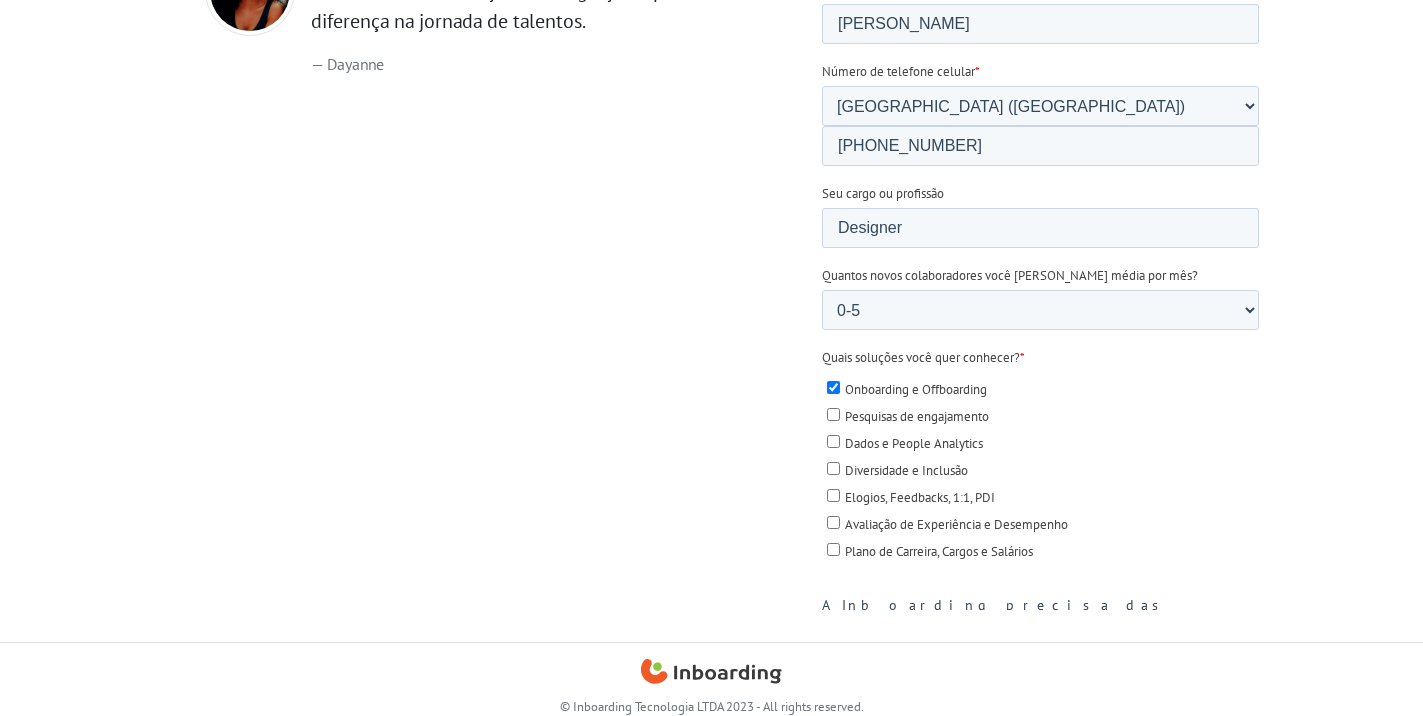 click on "Agendar Demonstração" at bounding box center (997, 813) 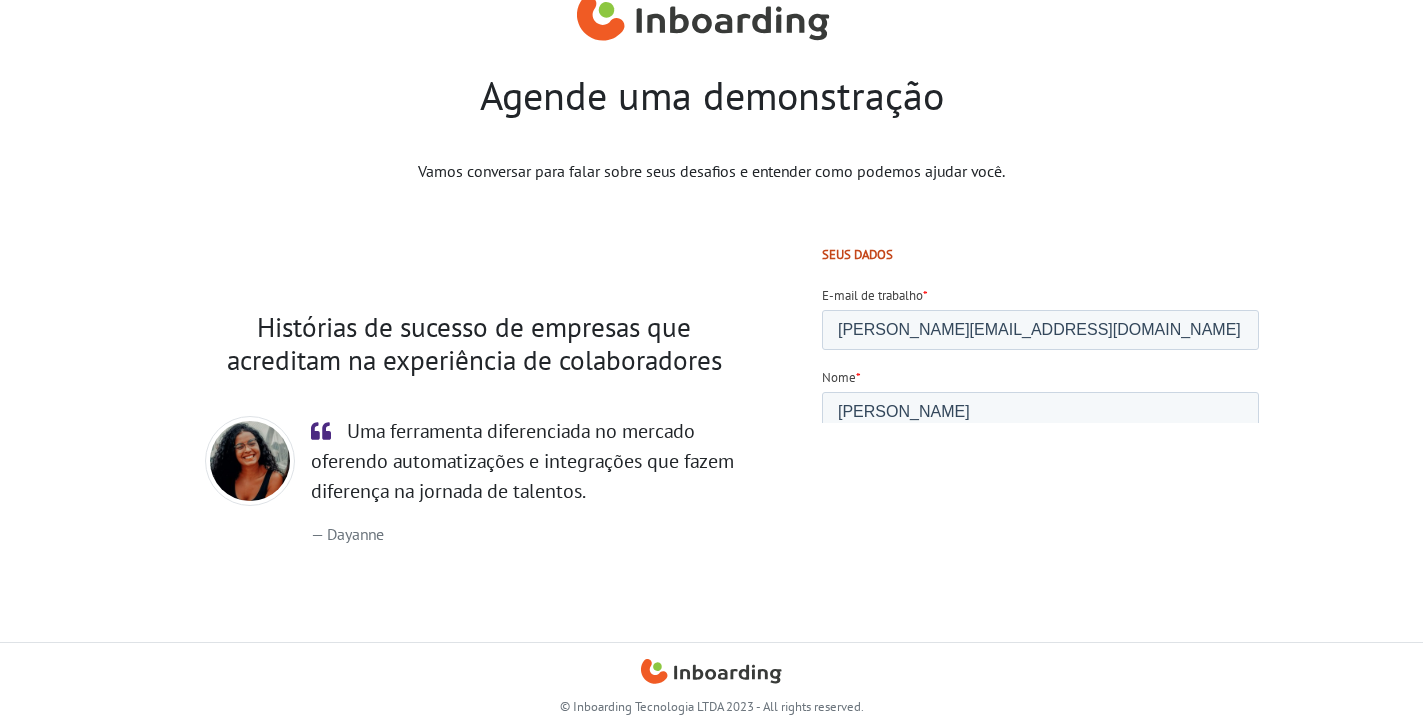 scroll, scrollTop: 23, scrollLeft: 0, axis: vertical 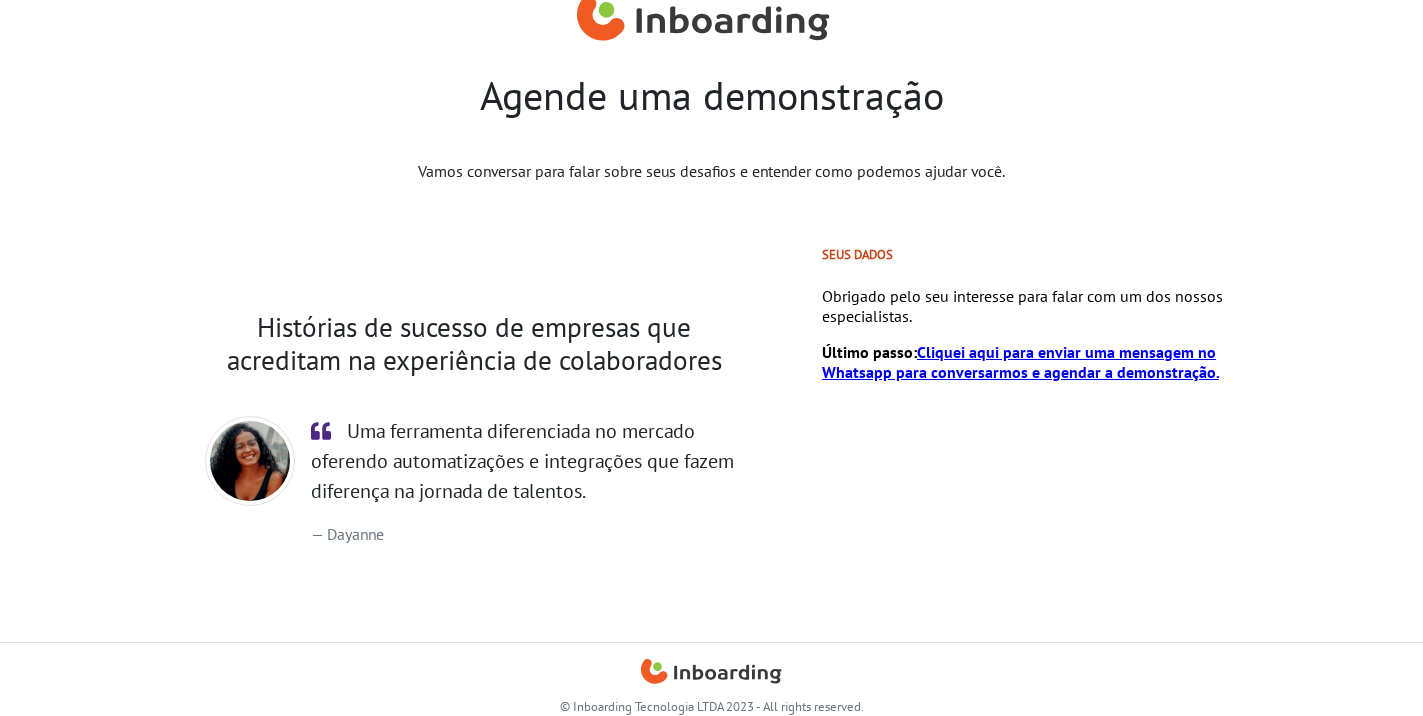 click on "Cliquei aqui para enviar uma mensagem no Whatsapp para conversarmos e agendar a demonstração." at bounding box center [1019, 362] 